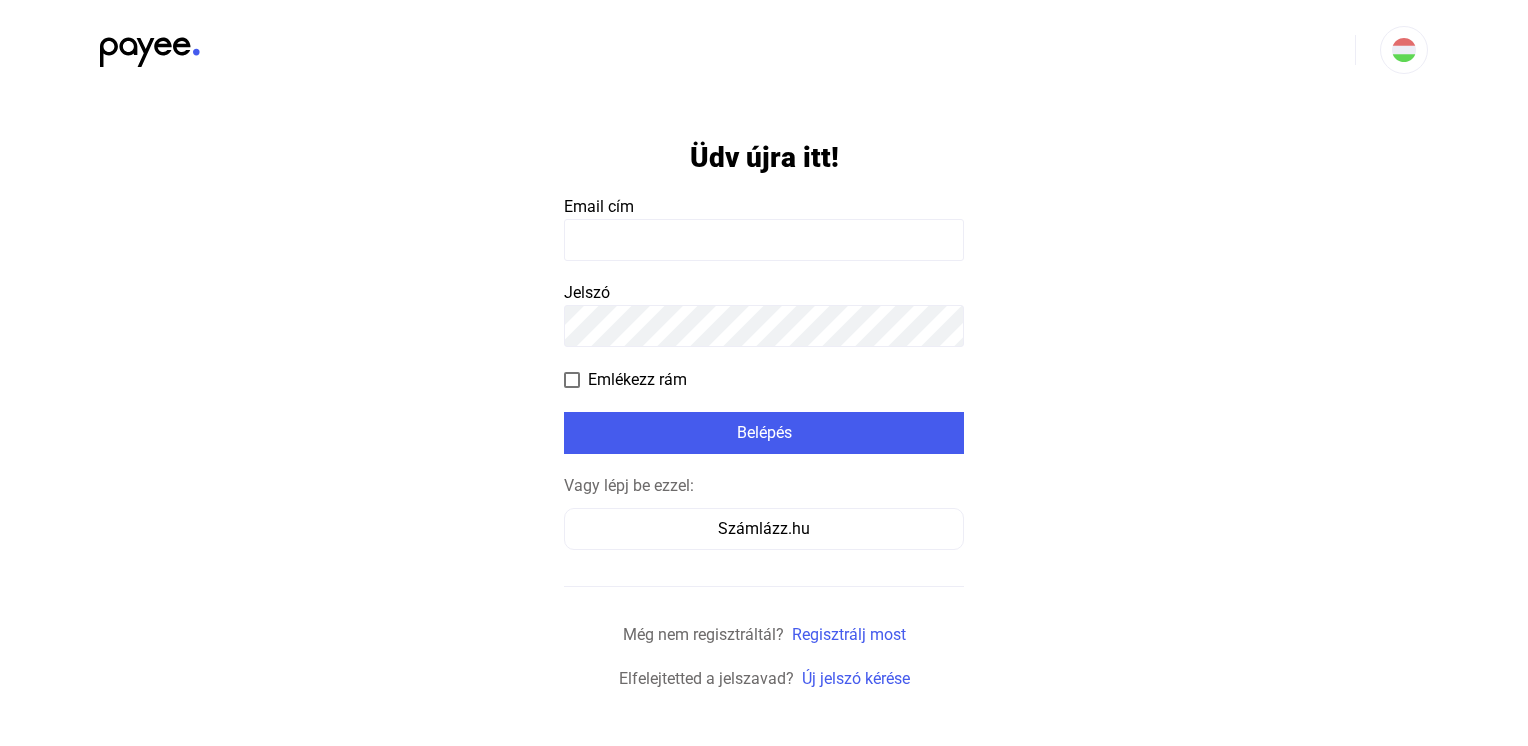 scroll, scrollTop: 0, scrollLeft: 0, axis: both 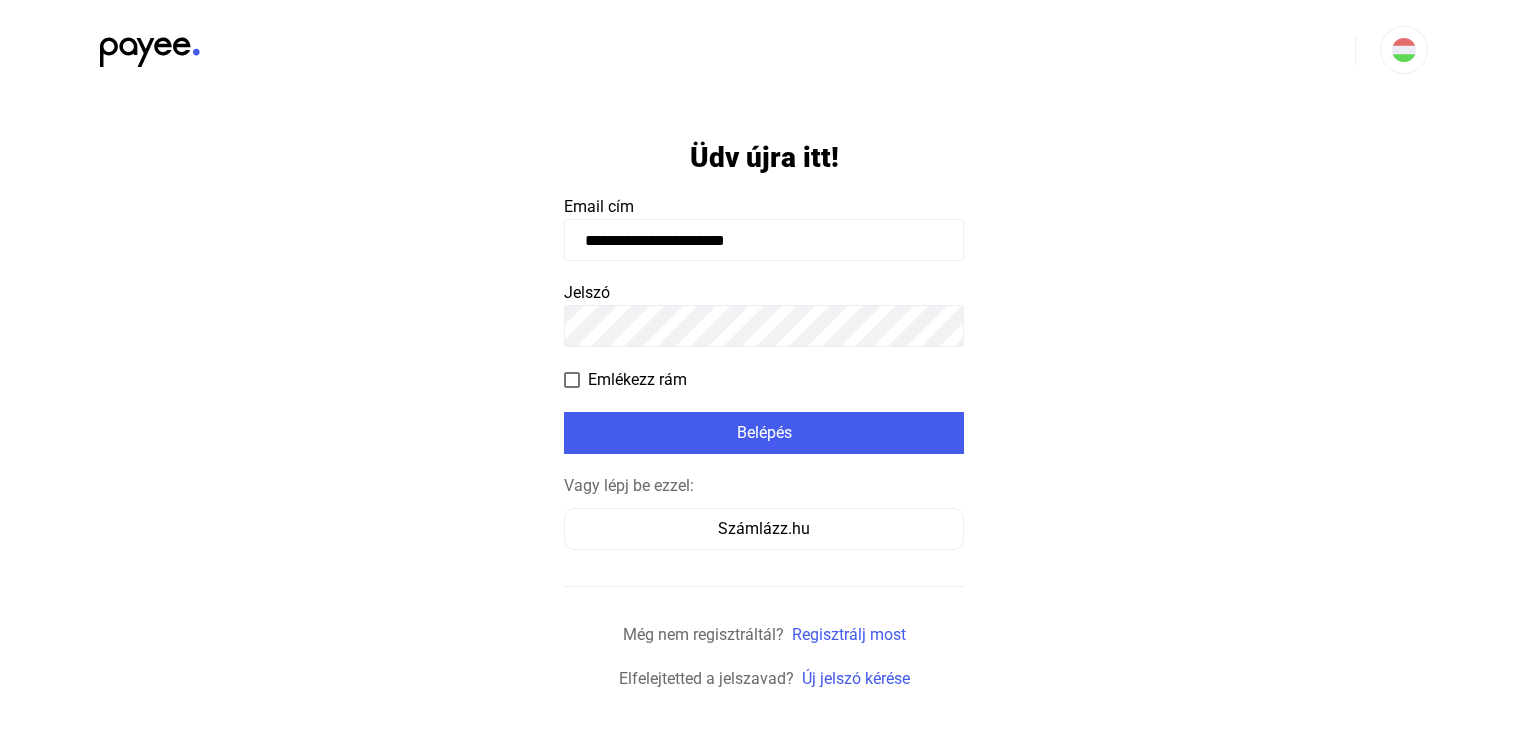 type on "**********" 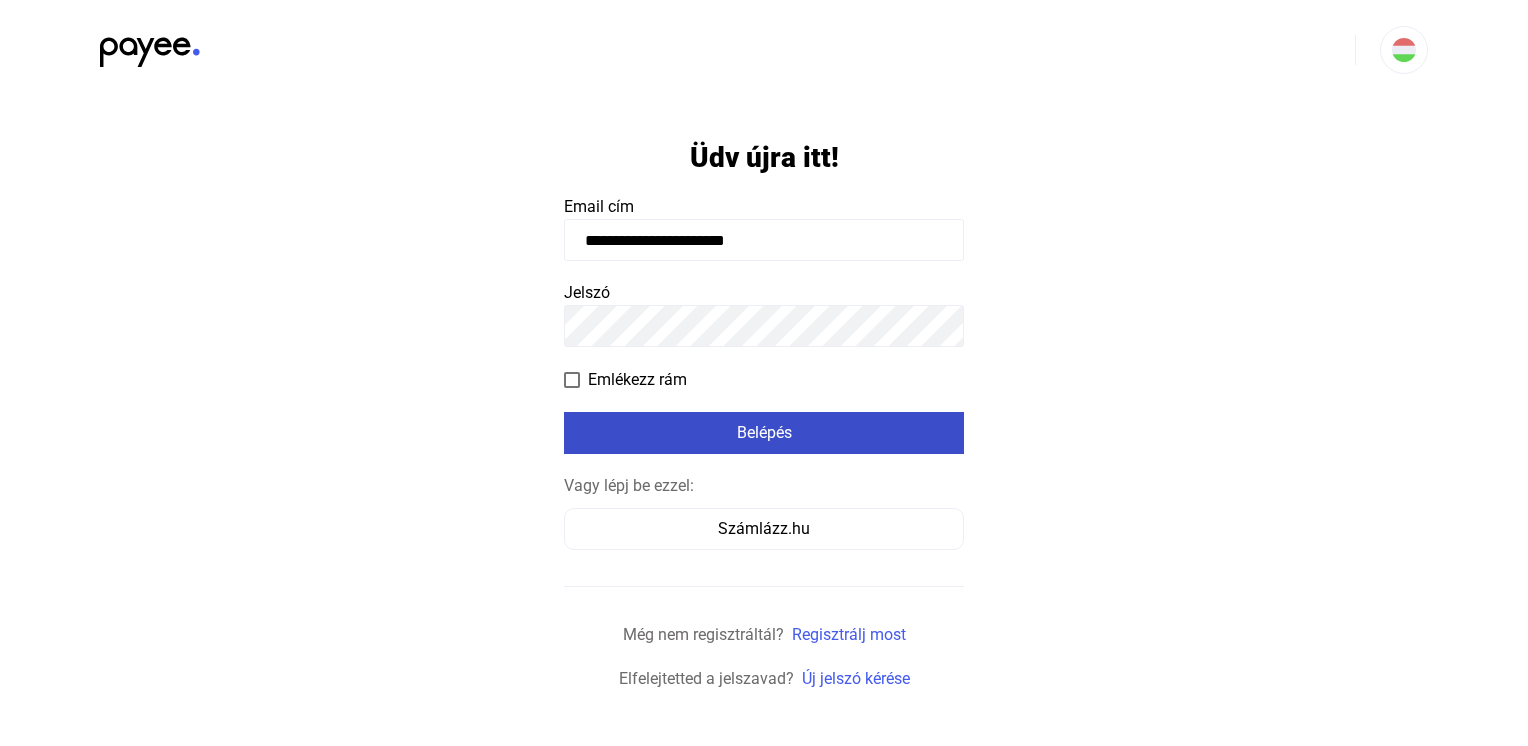 click on "Belépés" 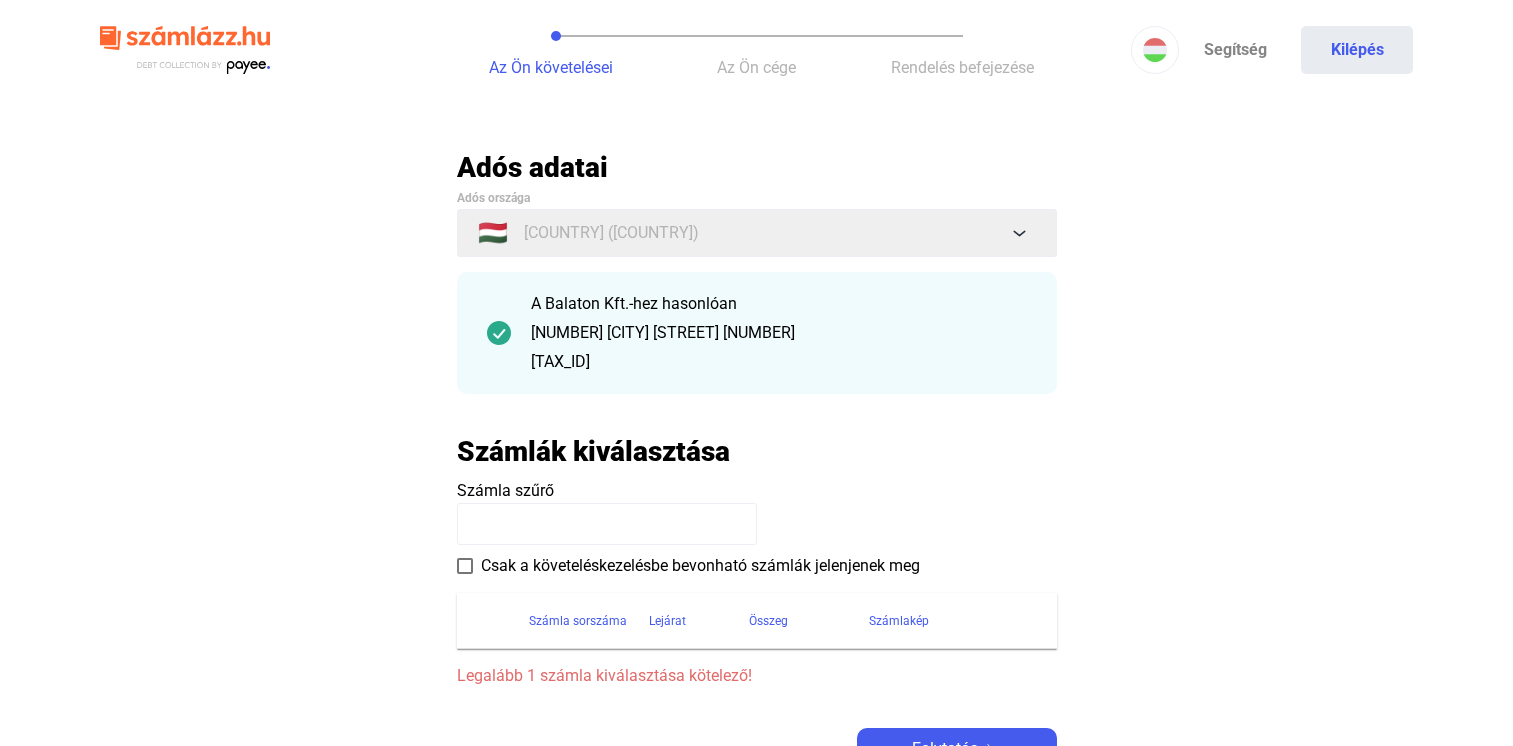 scroll, scrollTop: 89, scrollLeft: 0, axis: vertical 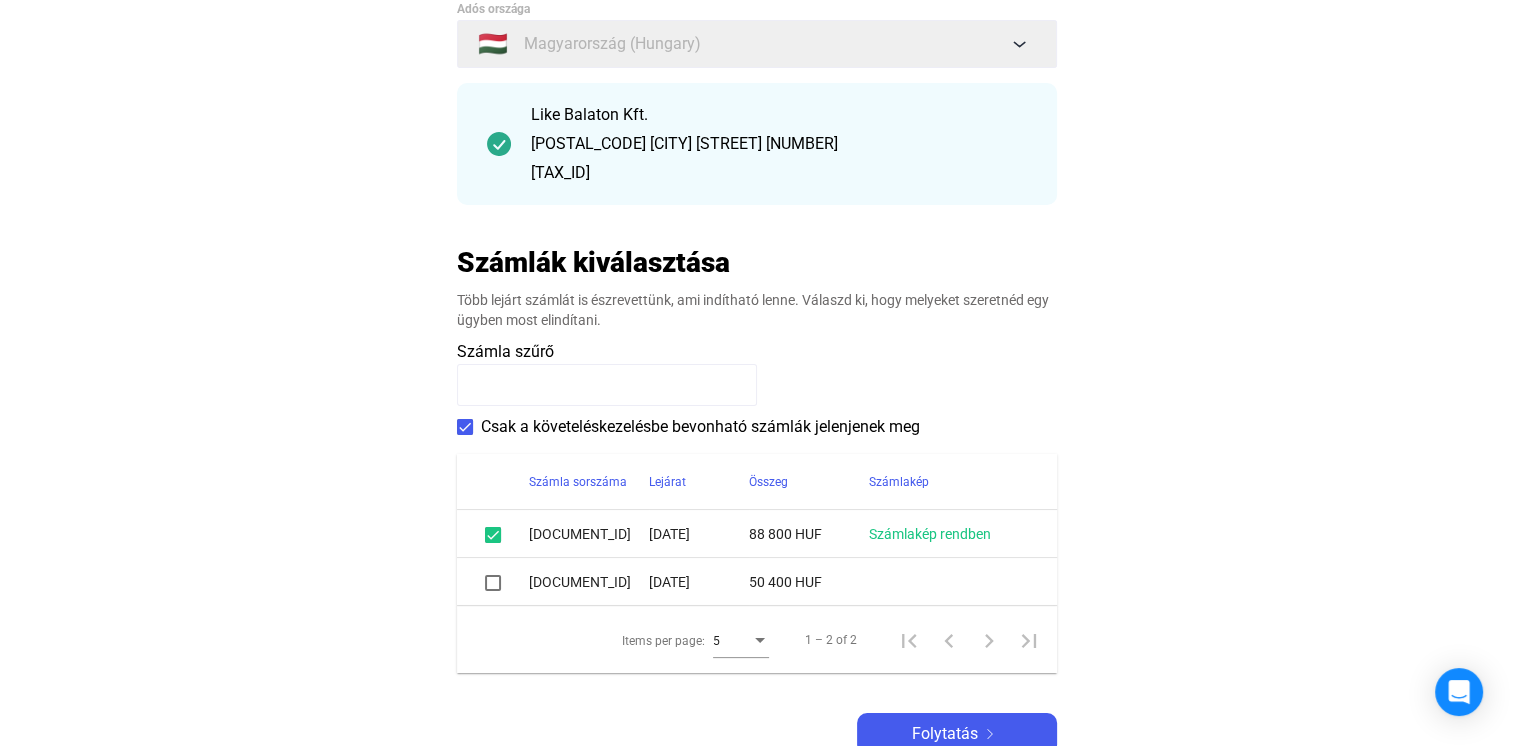 click at bounding box center (493, 583) 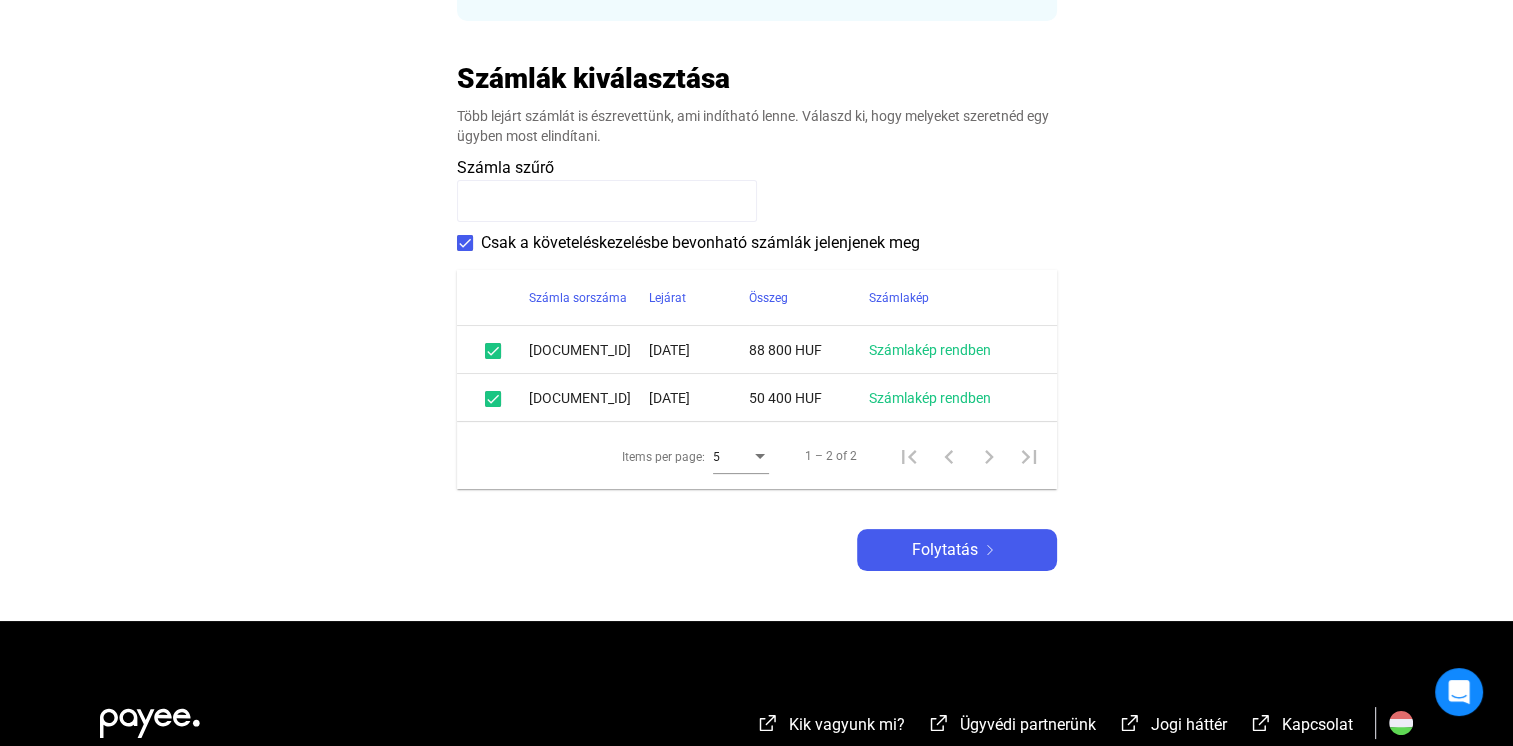 scroll, scrollTop: 376, scrollLeft: 0, axis: vertical 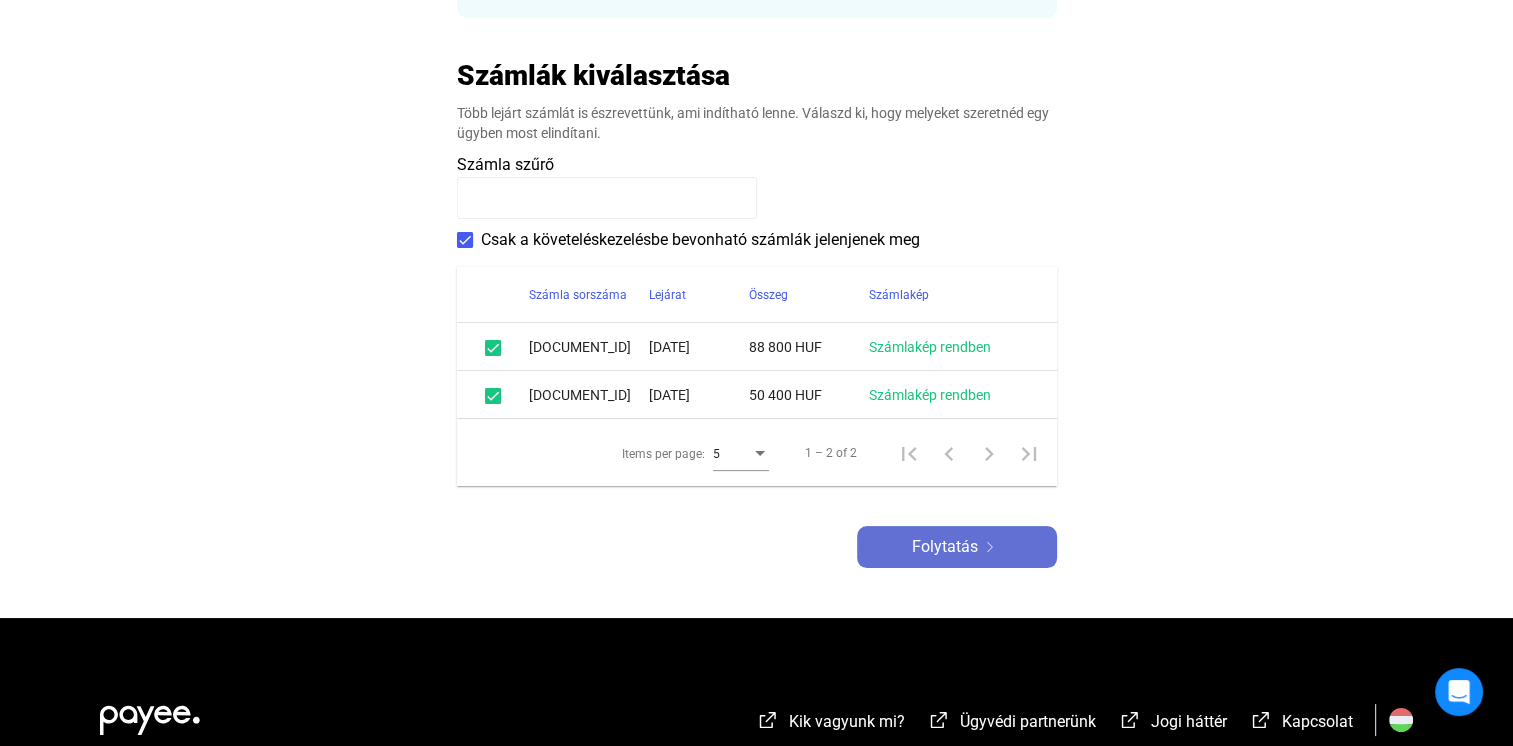 click on "Folytatás" 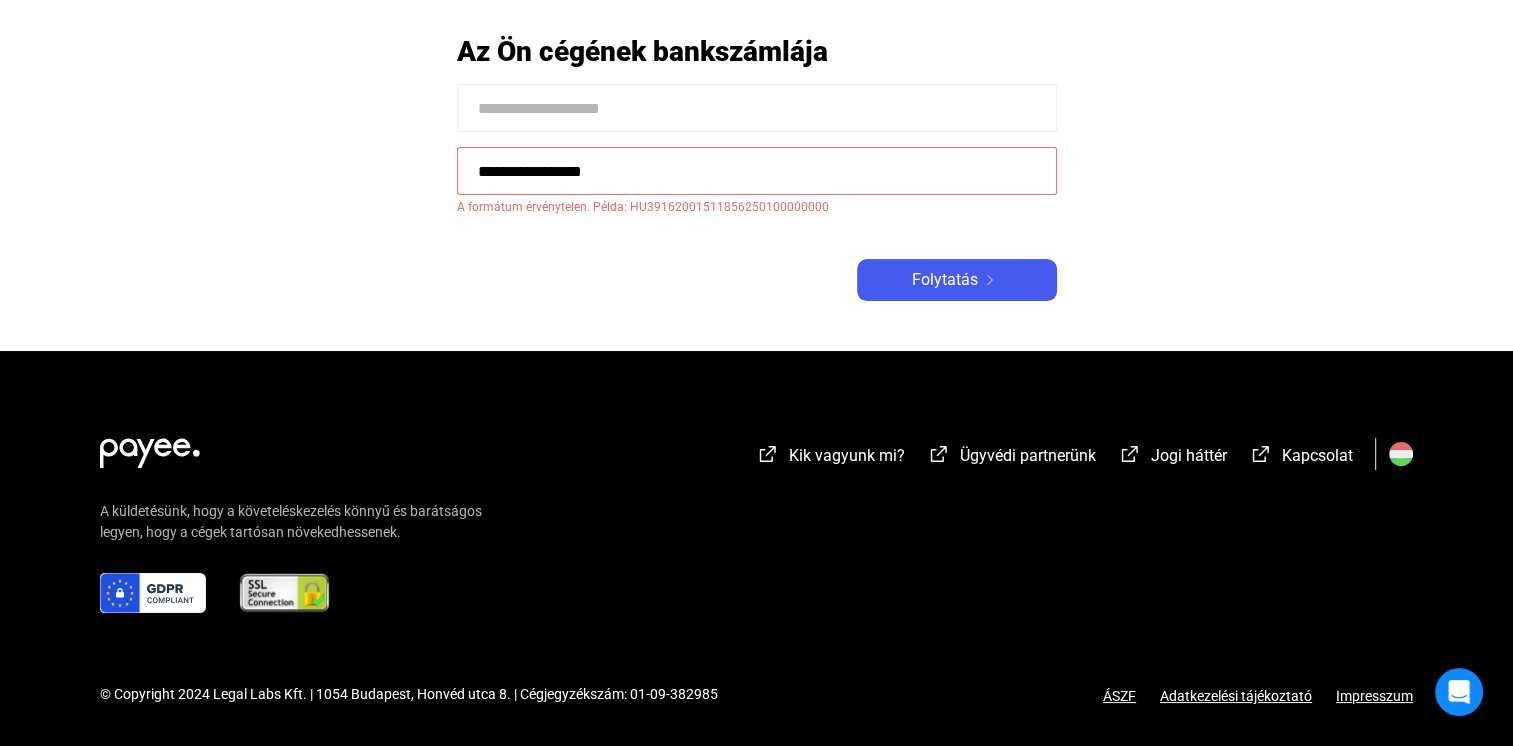 scroll, scrollTop: 0, scrollLeft: 0, axis: both 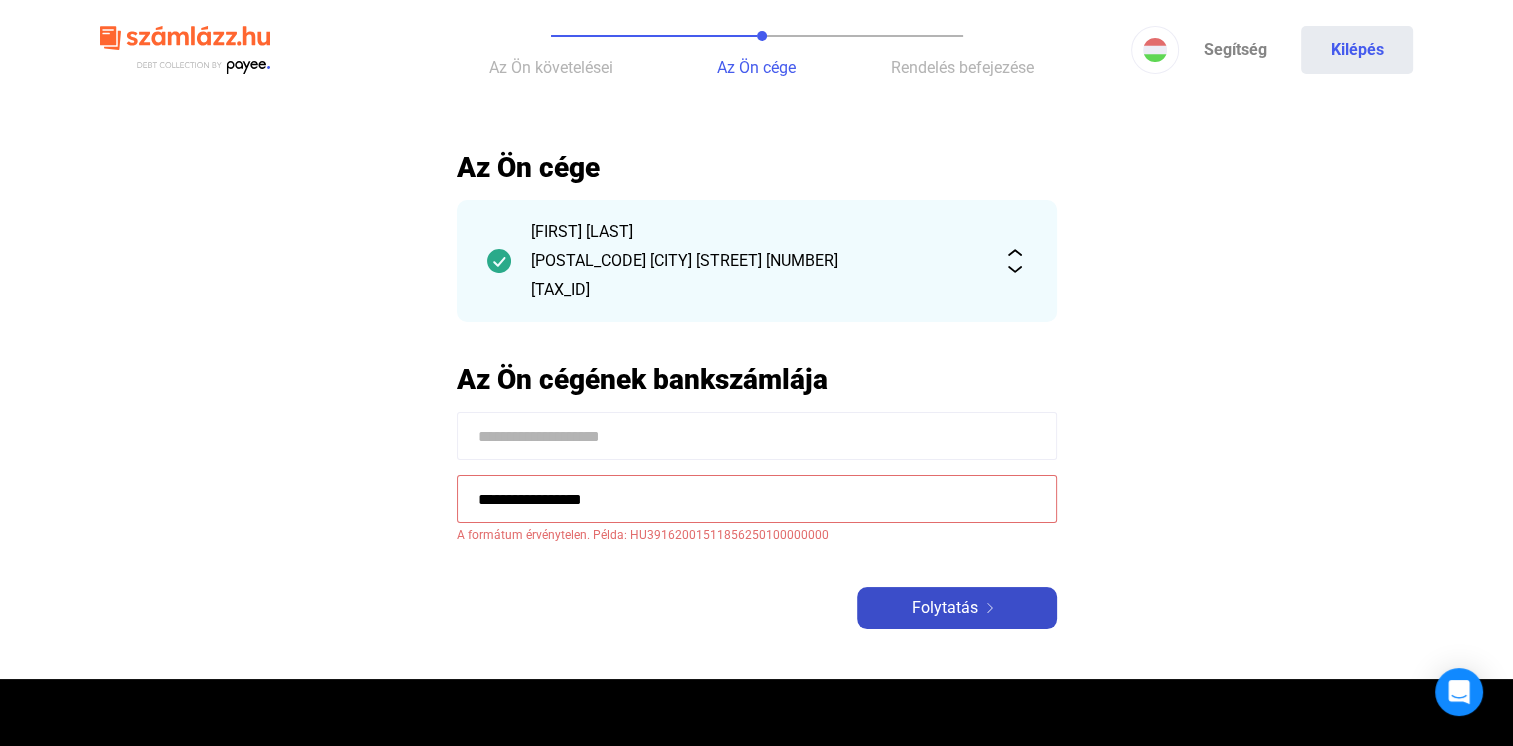 click on "Folytatás" 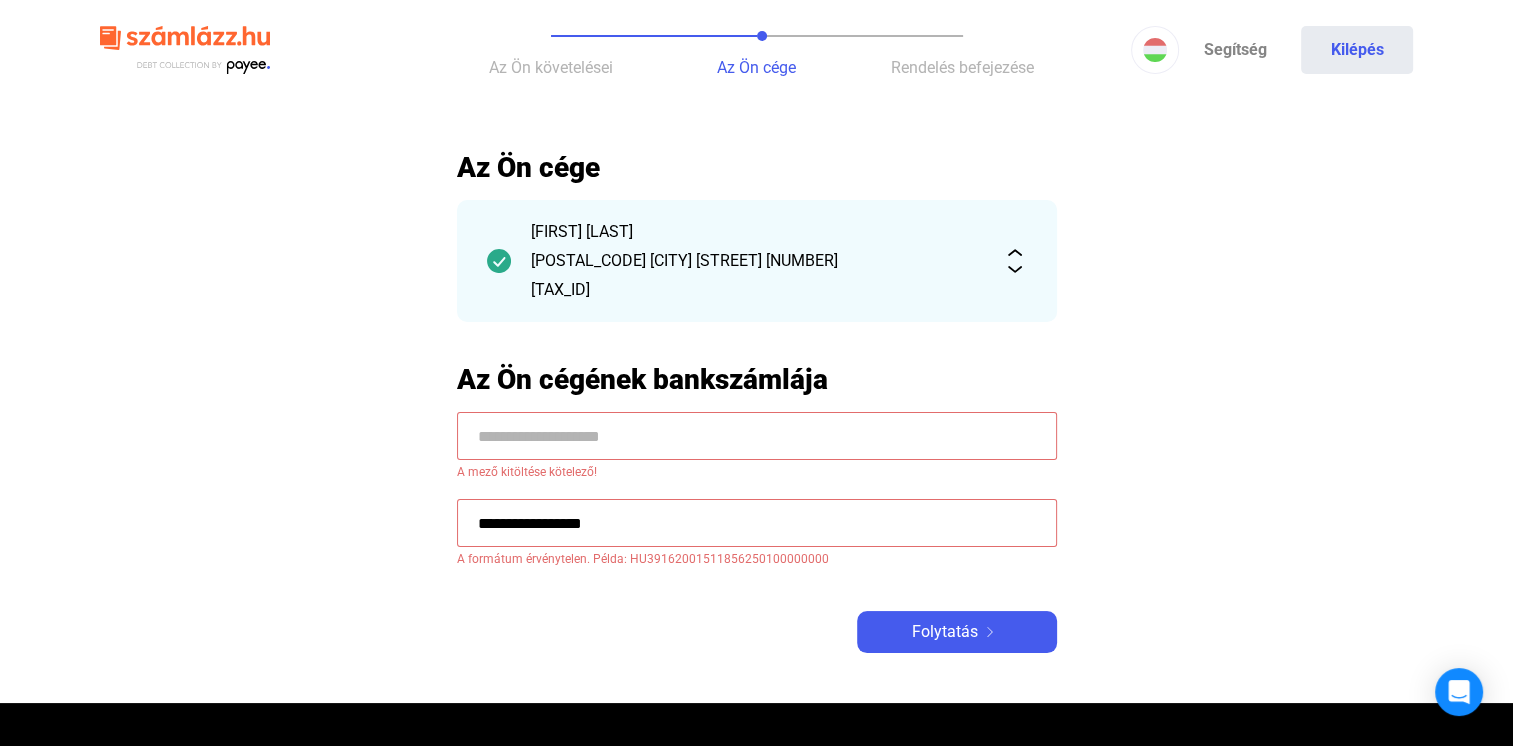 click 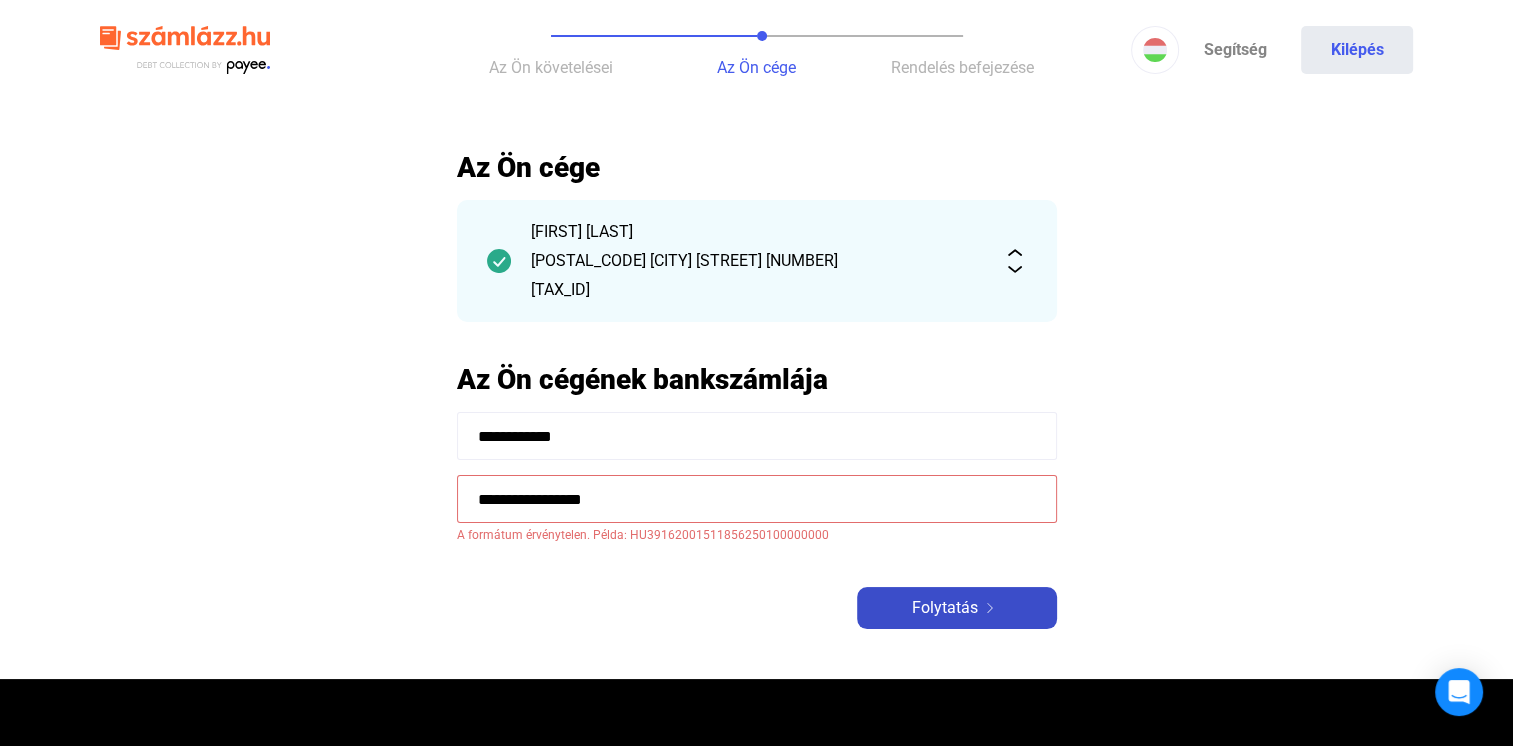 type on "**********" 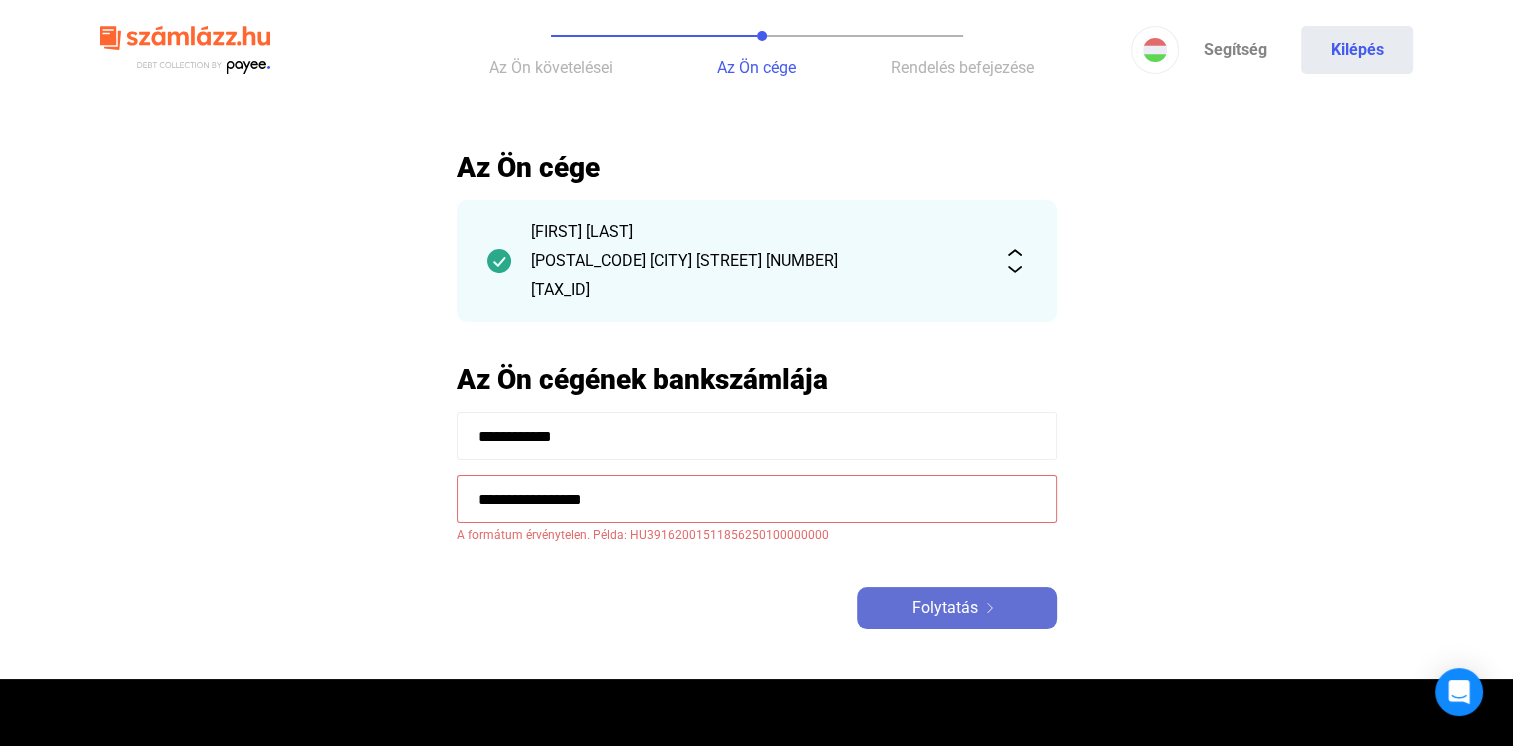 click on "Folytatás" 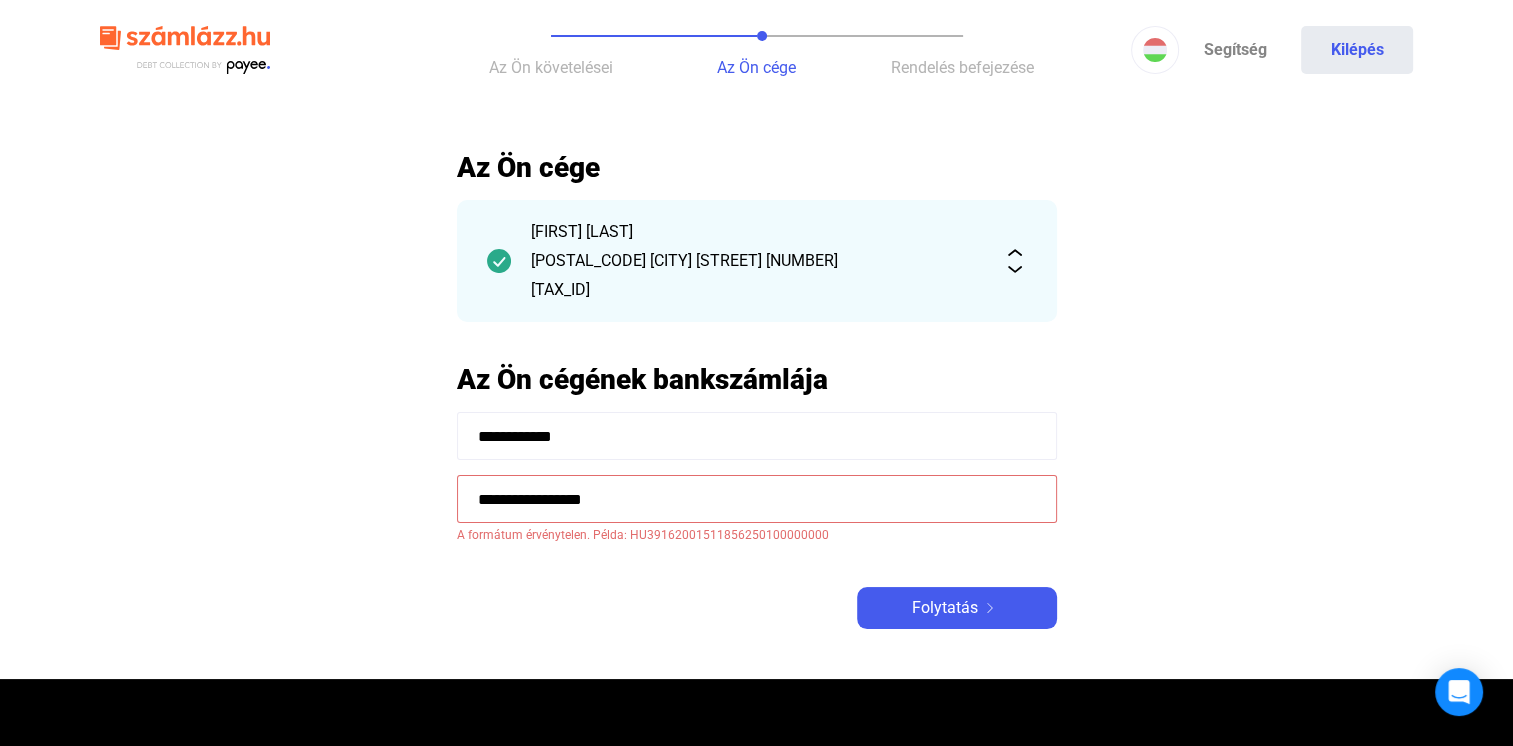 click on "**********" 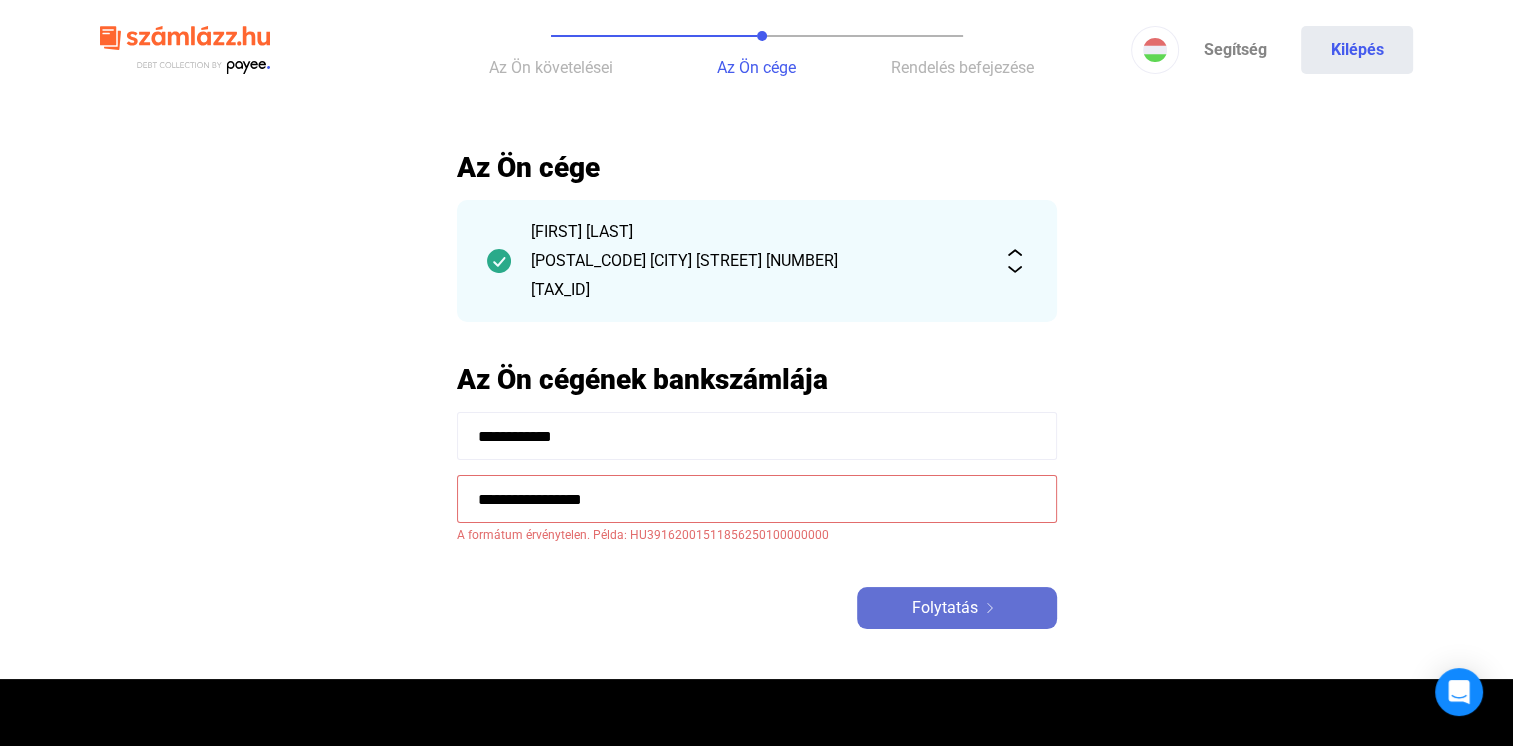 click on "Folytatás" 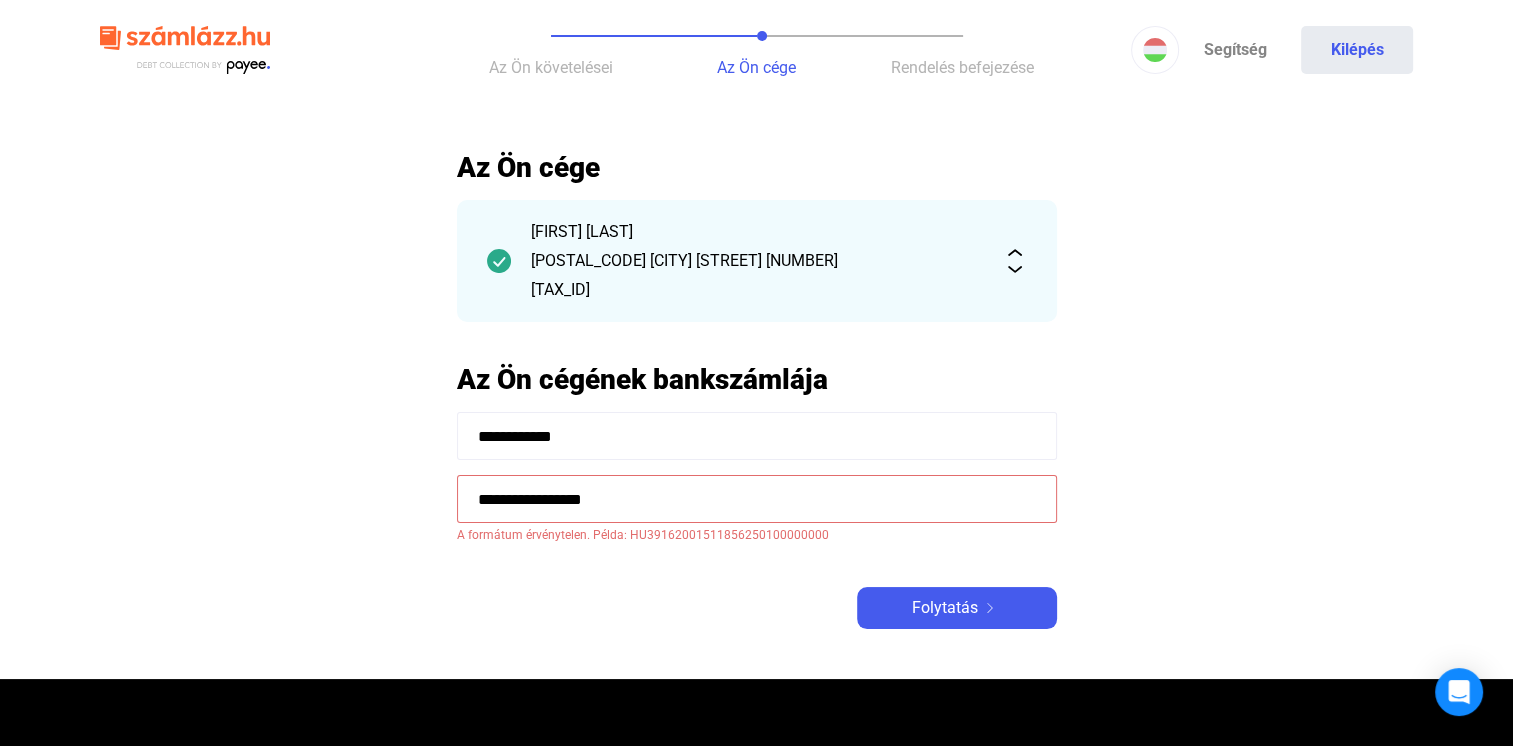 click on "**********" 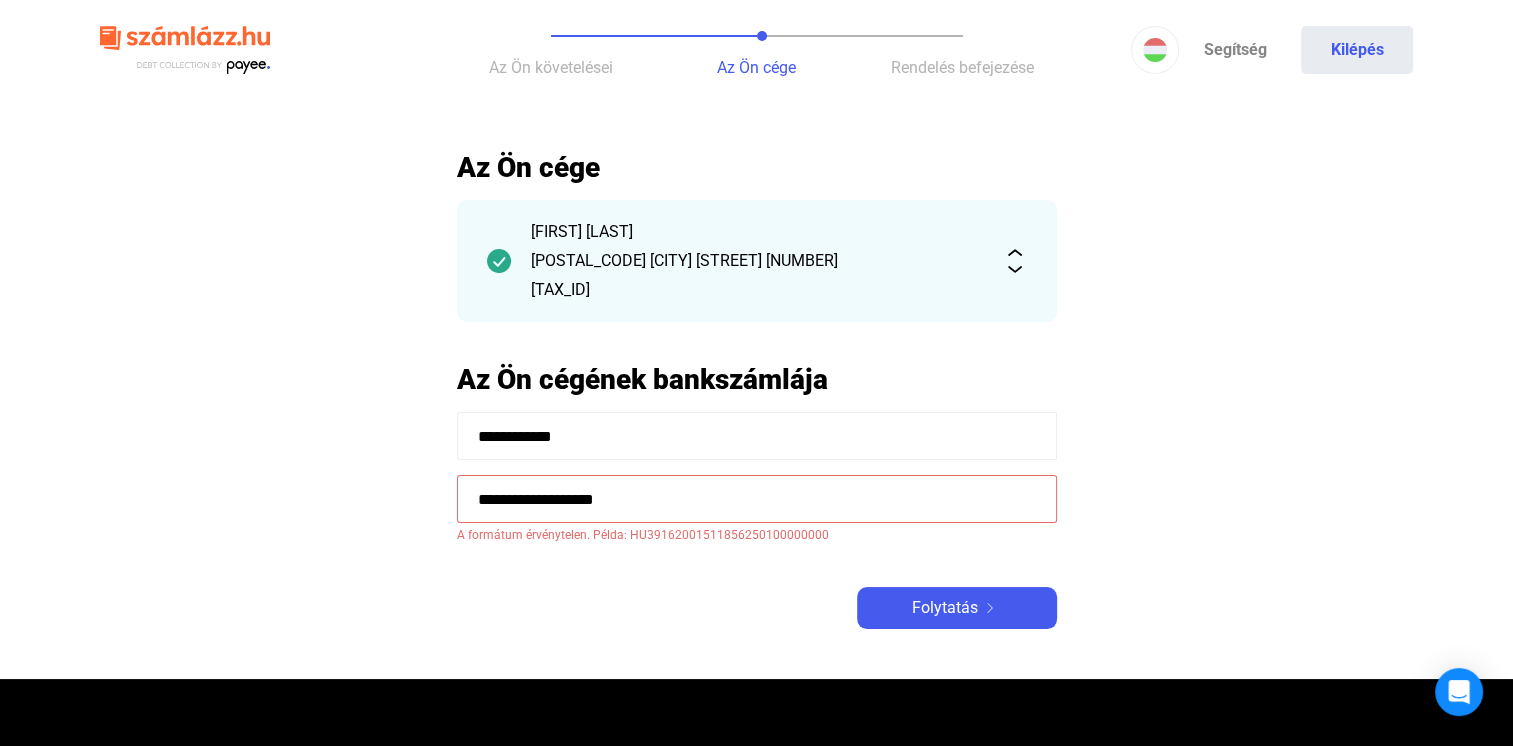 click on "**********" 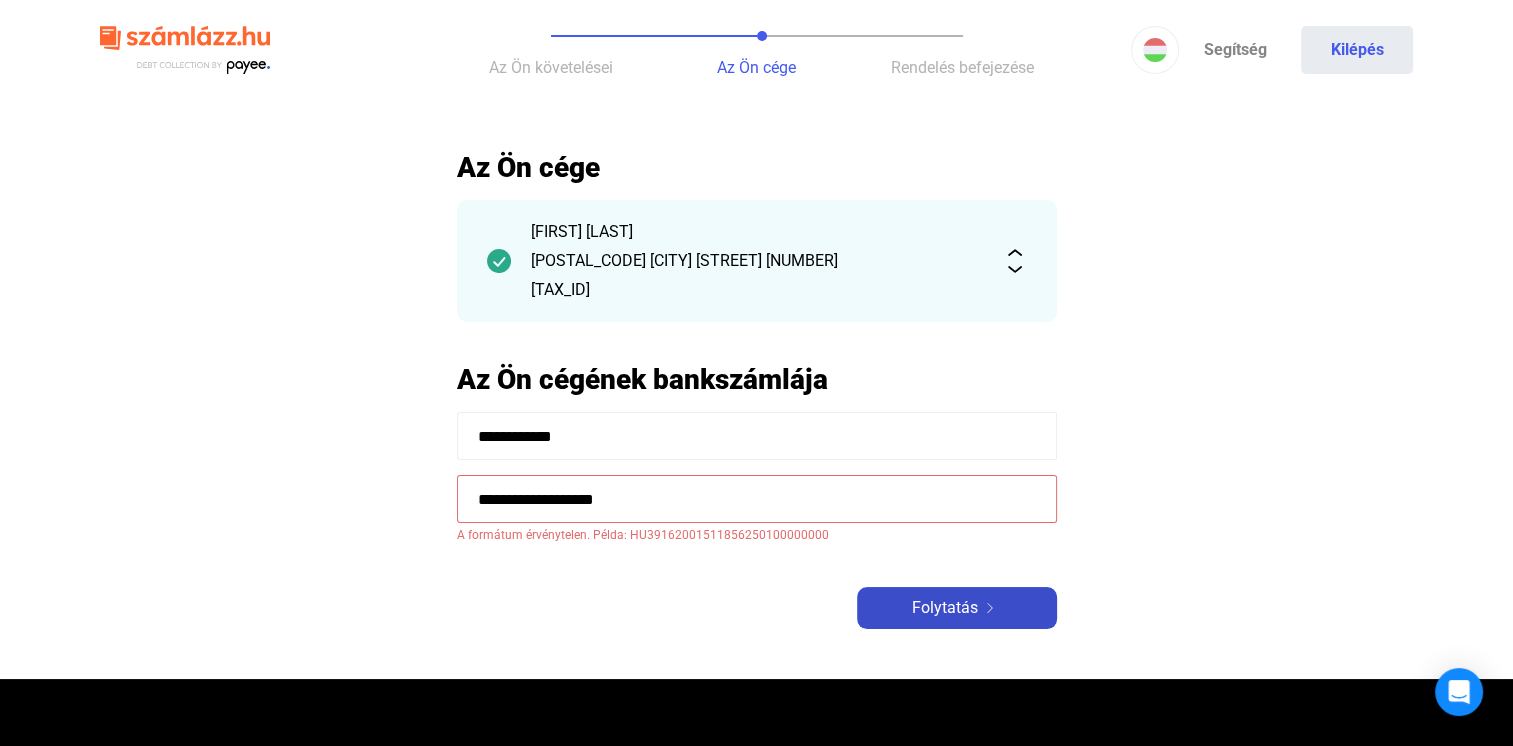 click on "Folytatás" 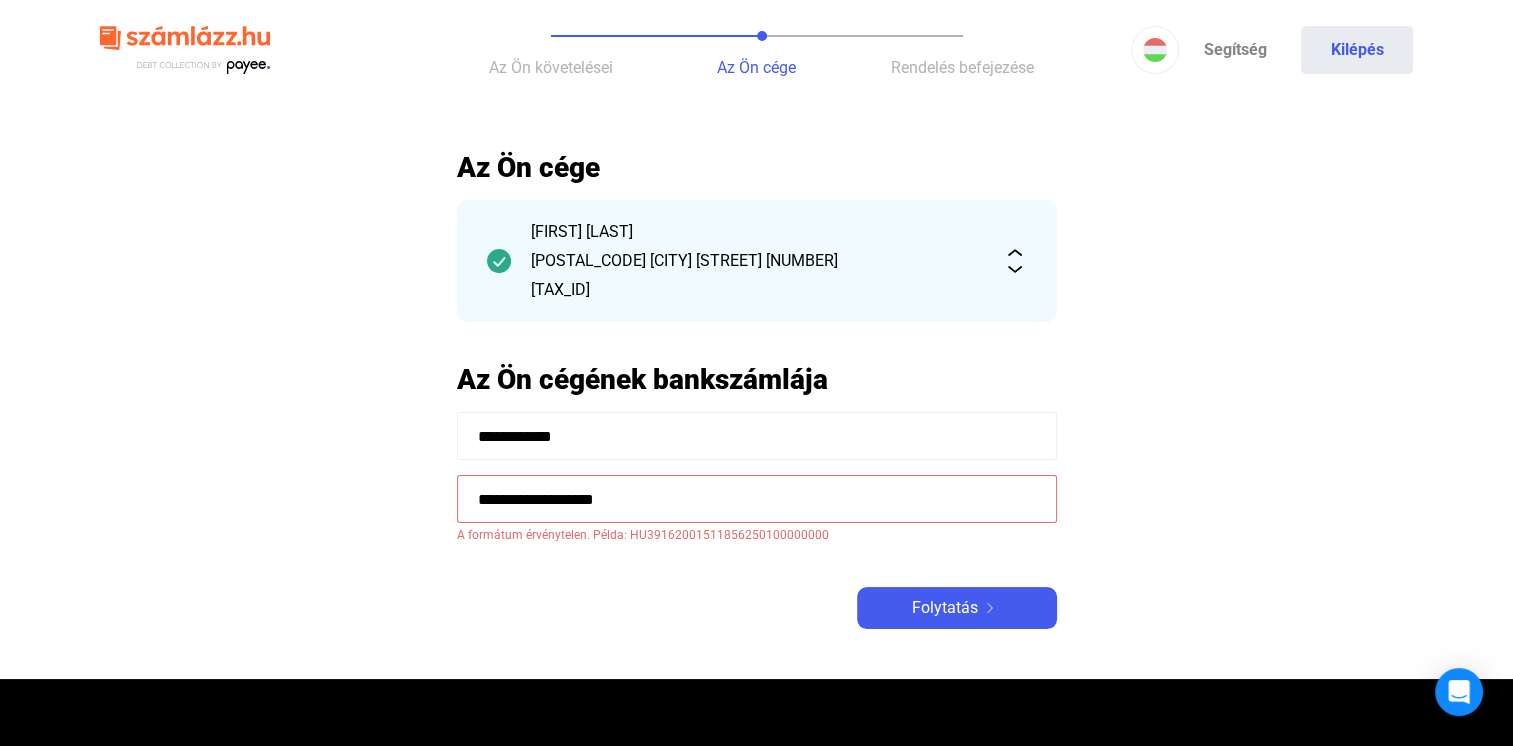click on "**********" 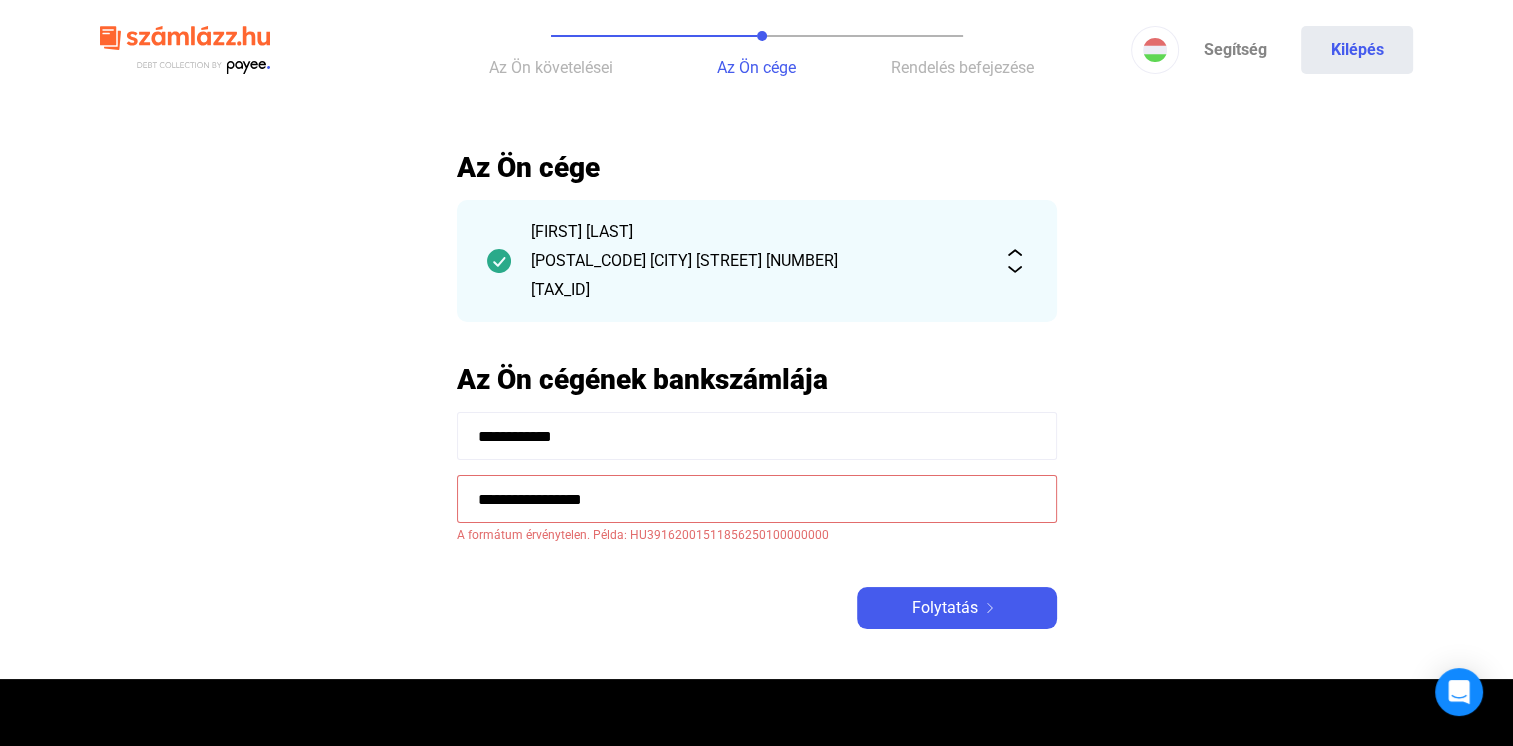 click on "**********" 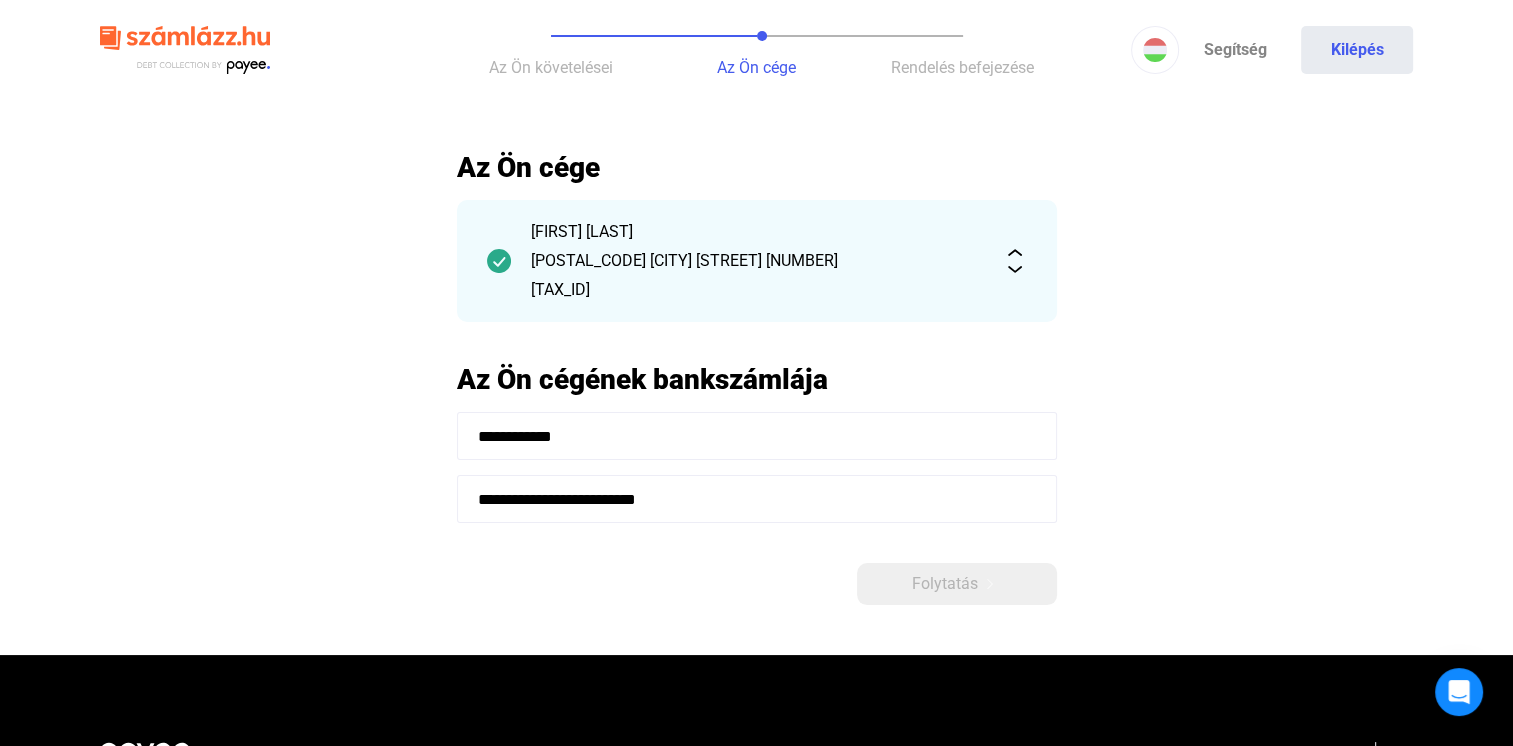 type on "**********" 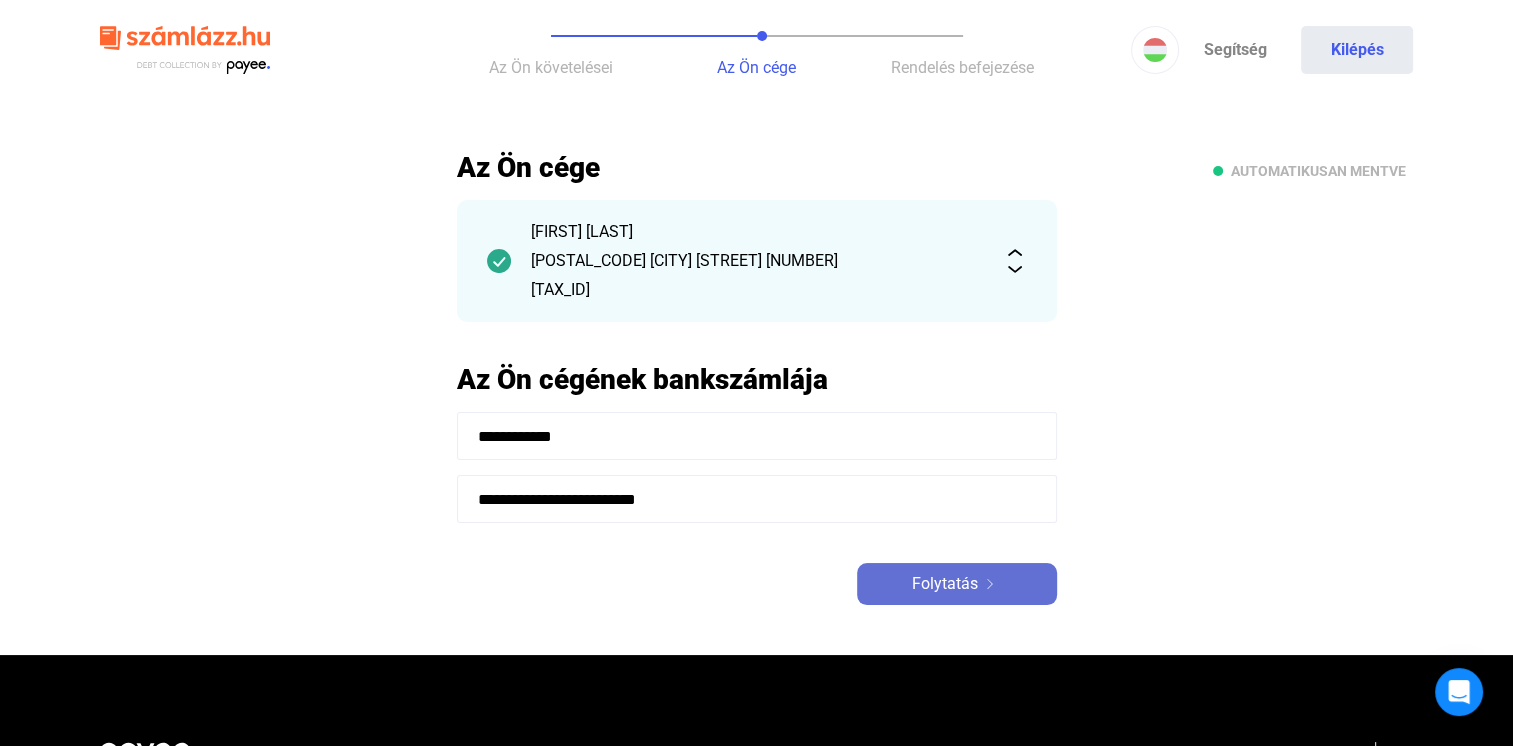 click on "Folytatás" 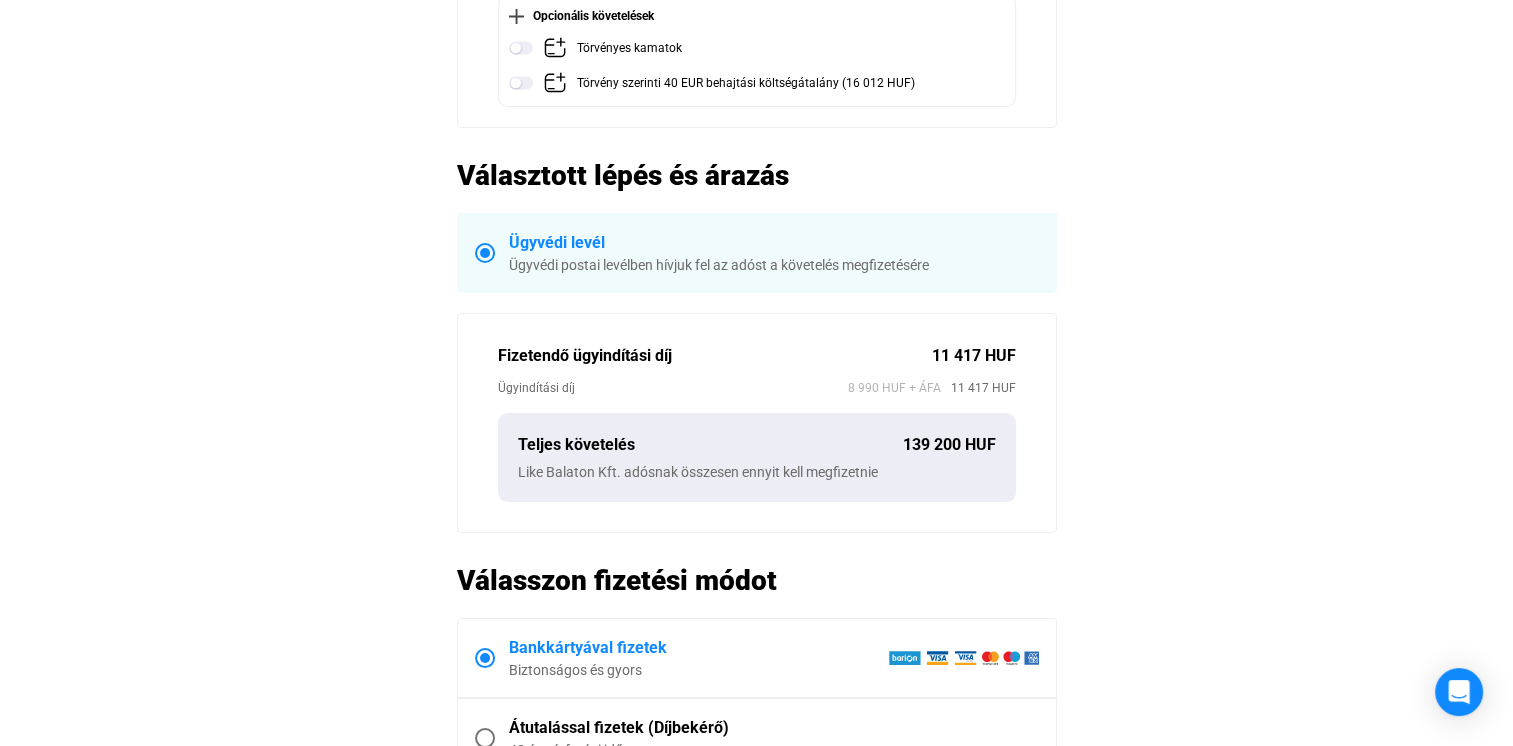 scroll, scrollTop: 399, scrollLeft: 0, axis: vertical 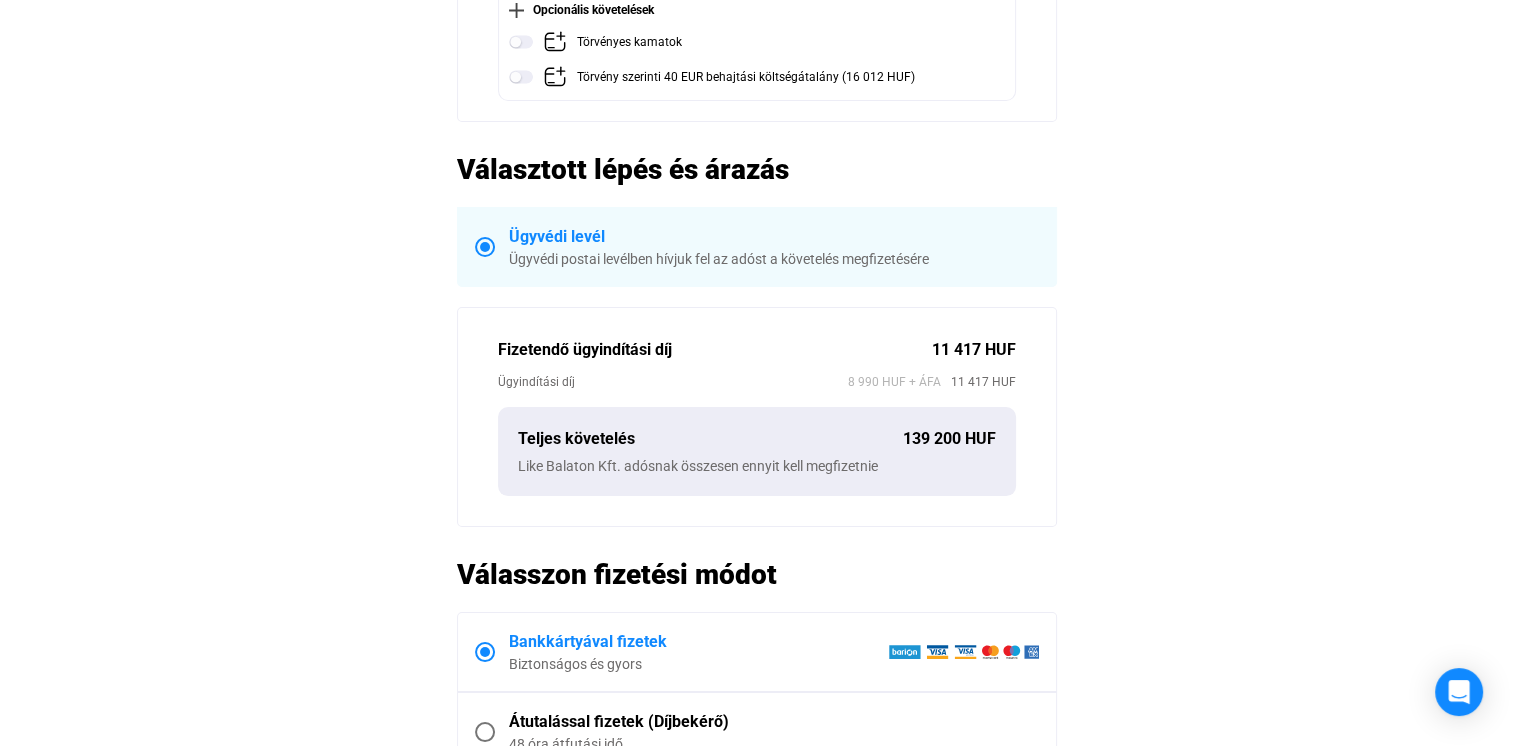 click on "Automatikusan mentve
Összegzés  Hitelező  Szabó Zoltán Kornél  Adós  Like Balaton Kft.  Követelések   139 200 HUF   1. követelés (Lejárt 2024.07.27.)   88 800 HUF   2. követelés (Lejárt 2025.07.15.)   50 400 HUF    Opcionális követelések   Törvényes kamatok   Törvény szerinti 40 EUR behajtási költségátalány (16 012 HUF)   Választott lépés és árazás
Ügyvédi levél   Ügyvédi postai levélben hívjuk fel az adóst a követelés megfizetésére   Fizetendő ügyindítási díj   11 417 HUF   Ügyindítási díj  8 990 HUF + ÁFA   11 417 HUF   Teljes követelés   139 200 HUF   Like Balaton Kft. adósnak összesen ennyit kell megfizetnie   Válasszon fizetési módot     Bankkártyával fizetek   Biztonságos és gyors     Átutalással fizetek (Díjbekérő)   48 óra átfutási idő   11 417 HUF fizetése bankkártyával" 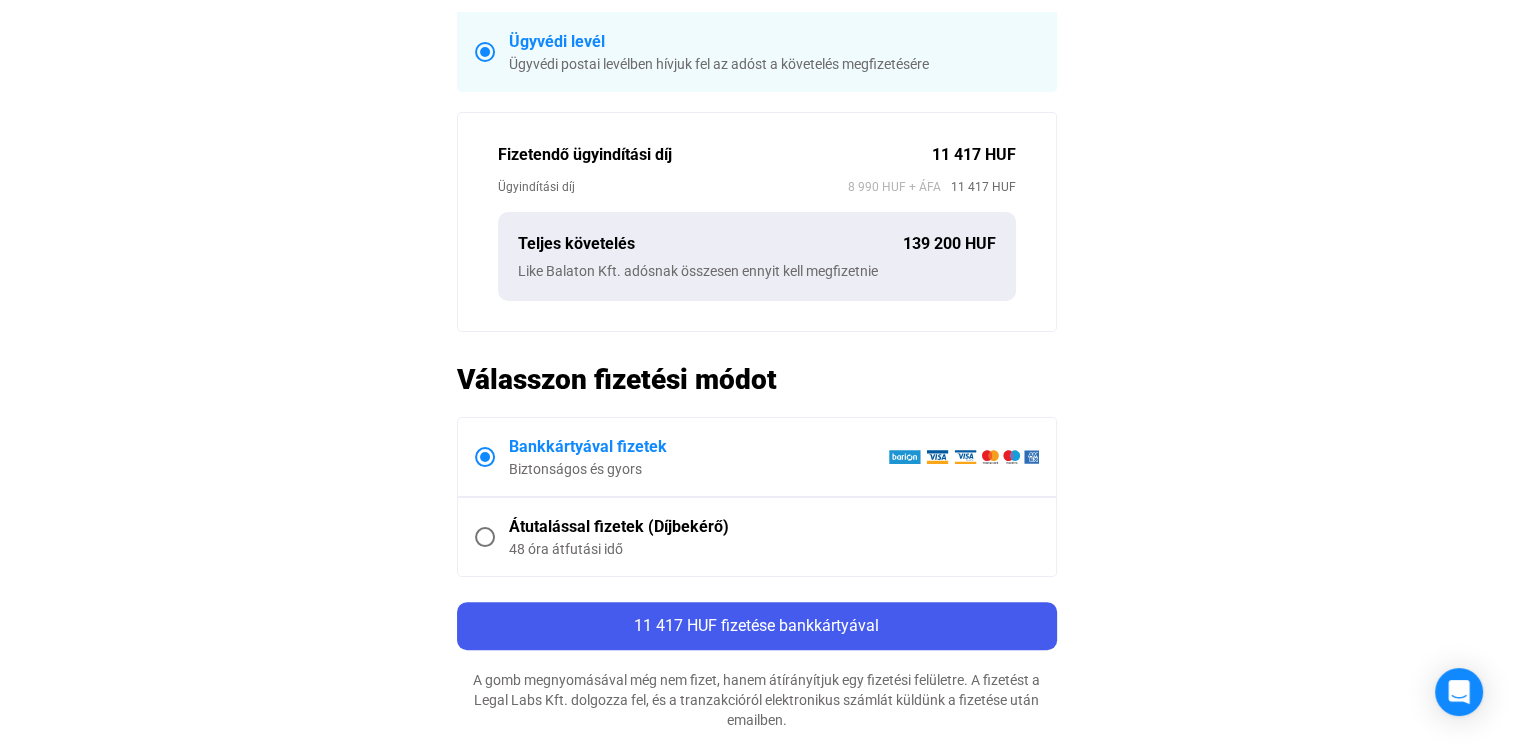 scroll, scrollTop: 610, scrollLeft: 0, axis: vertical 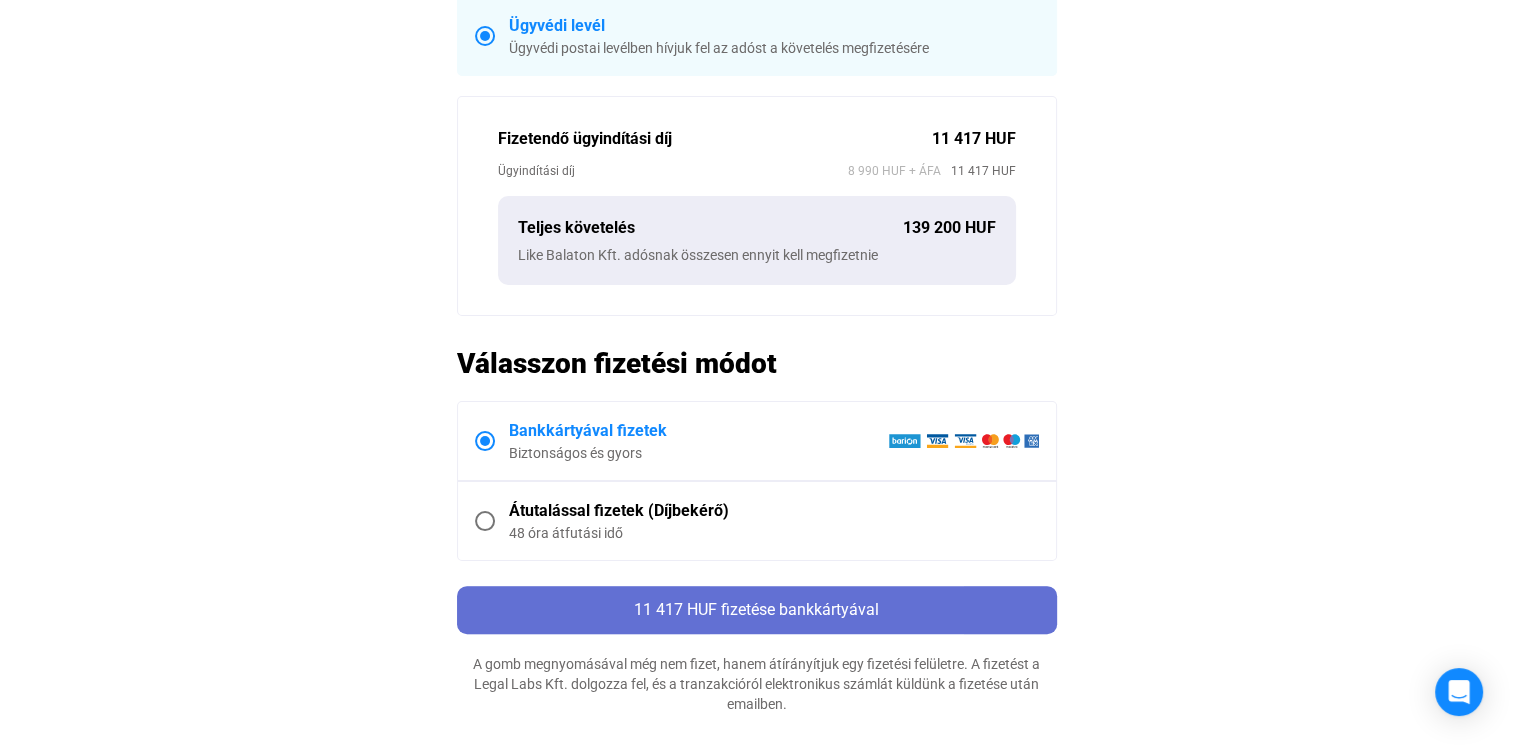 click on "11 417 HUF fizetése bankkártyával" 